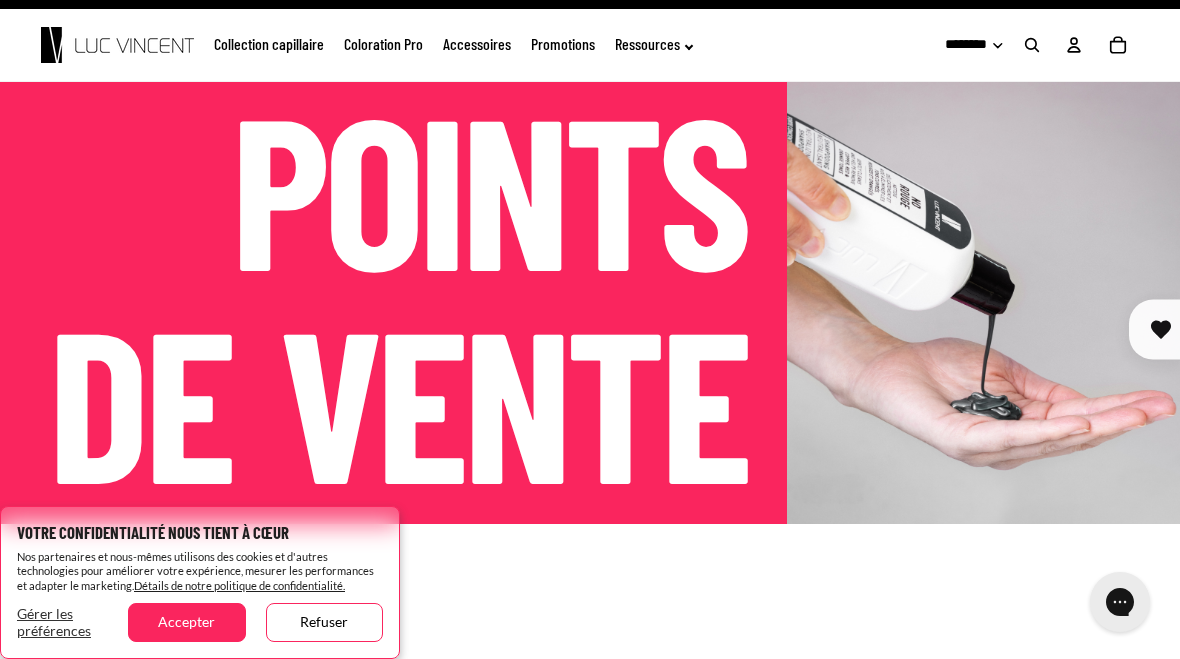 scroll, scrollTop: 0, scrollLeft: 0, axis: both 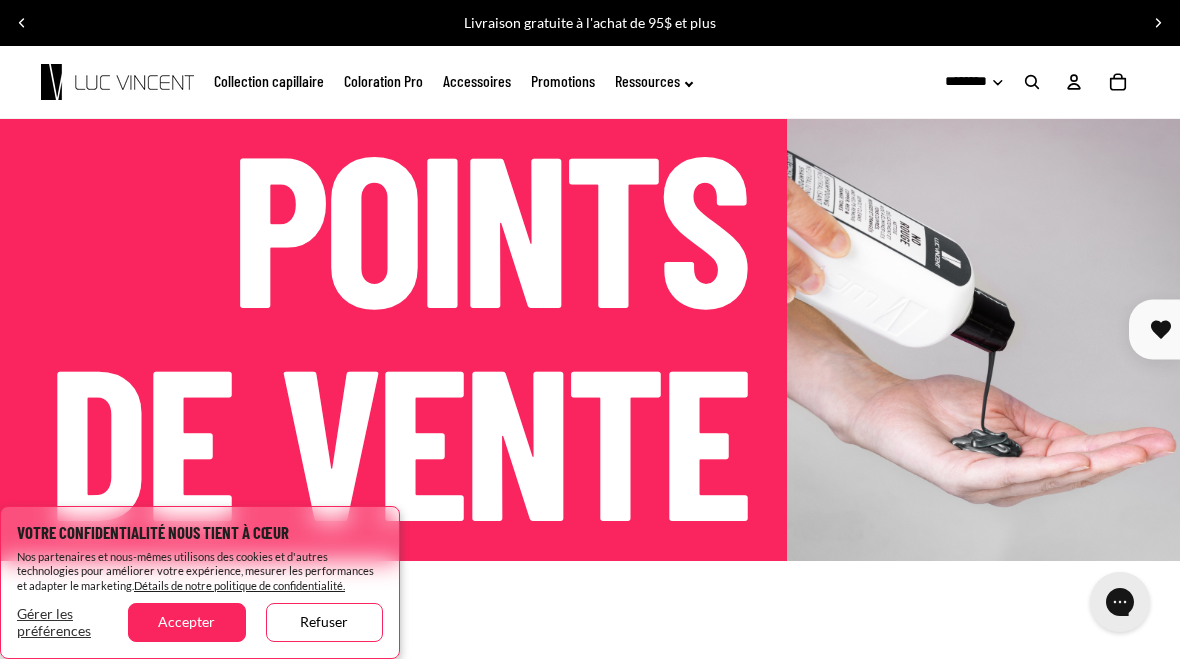 click on "Collection capillaire" 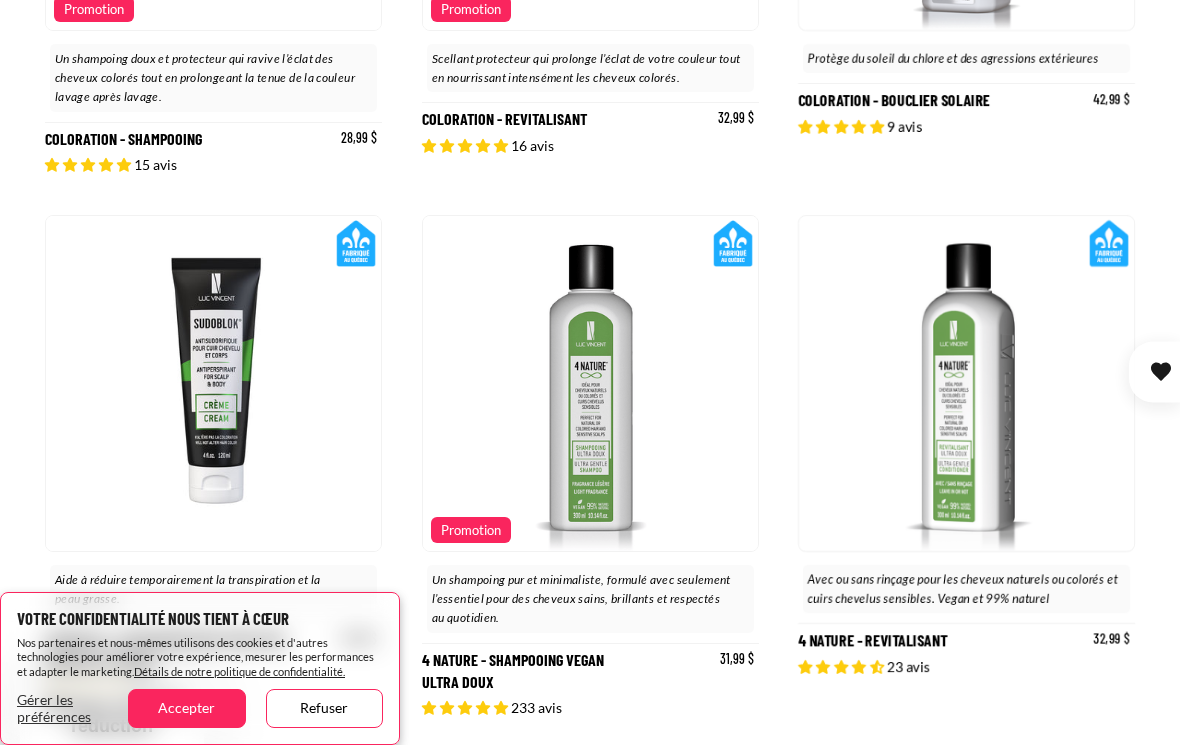scroll, scrollTop: 2203, scrollLeft: 0, axis: vertical 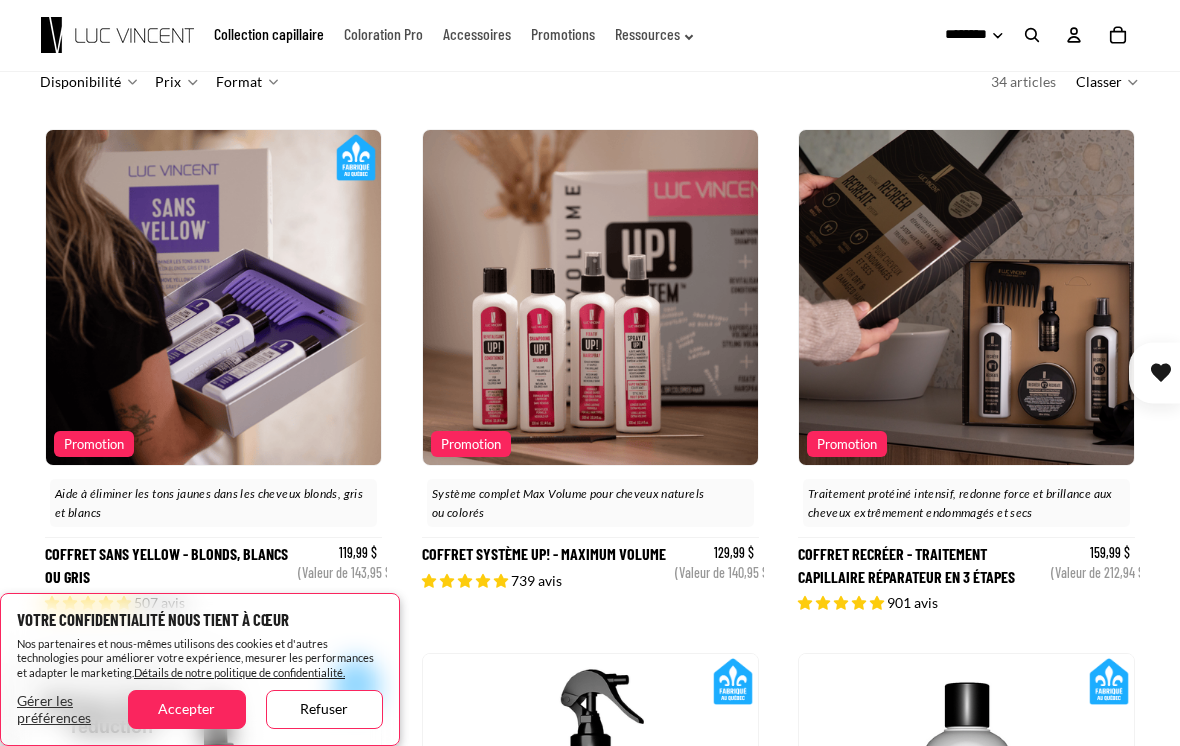 click on "Coffret Recréer - Traitement Capillaire Réparateur en 3 étapes" at bounding box center [966, 371] 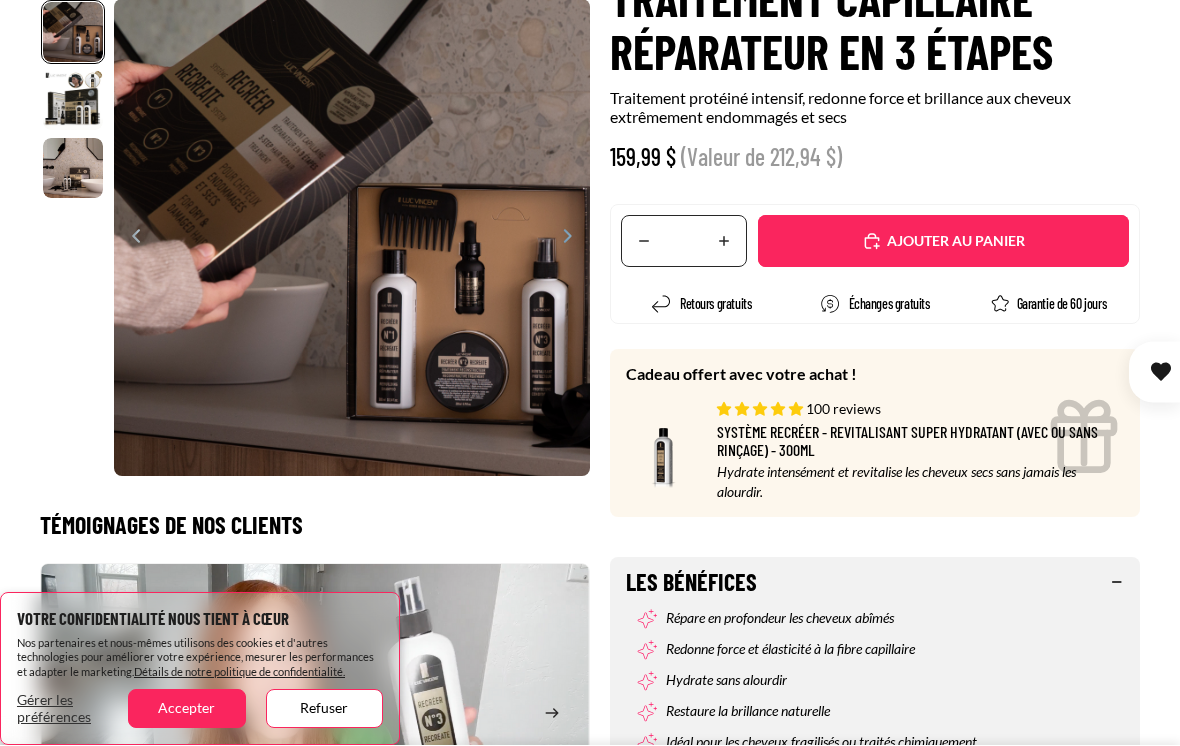 select on "**********" 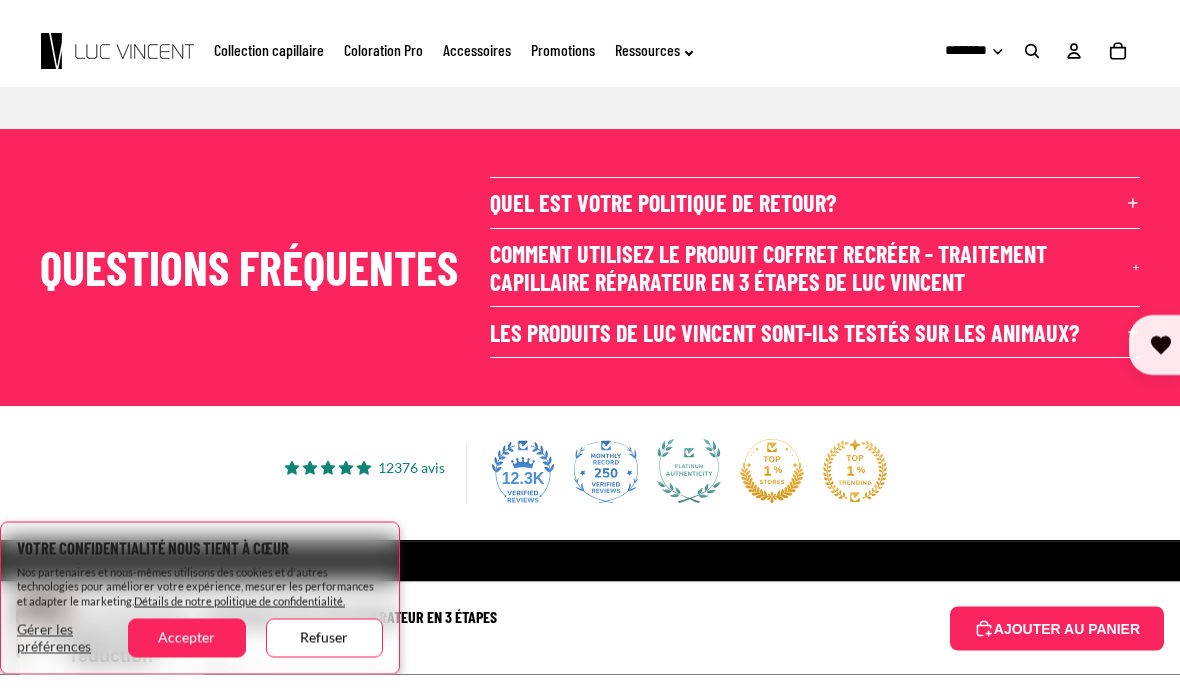 scroll, scrollTop: 8531, scrollLeft: 0, axis: vertical 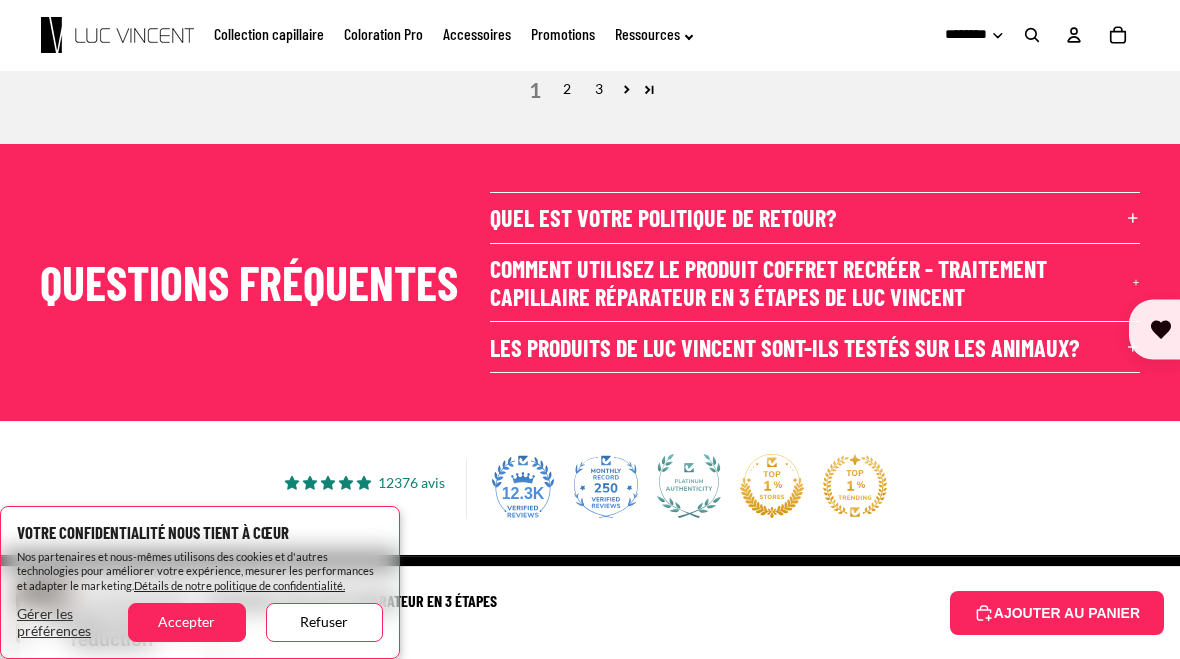 click on "12376 avis                     12.3K" at bounding box center (590, 488) 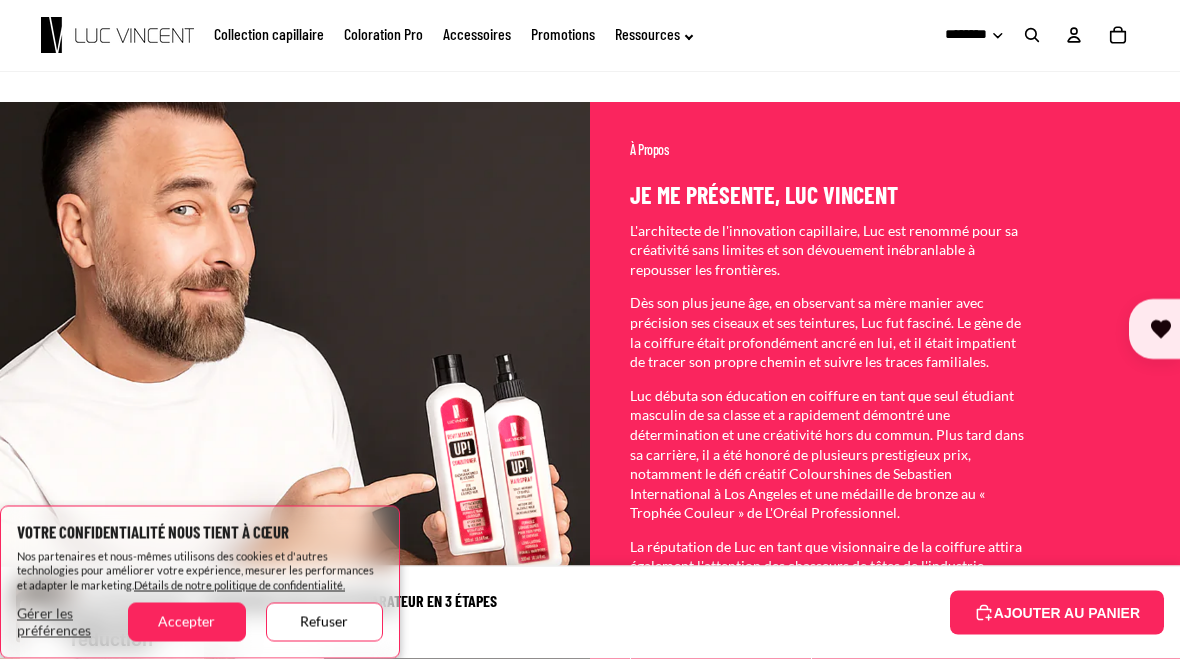 scroll, scrollTop: 6806, scrollLeft: 0, axis: vertical 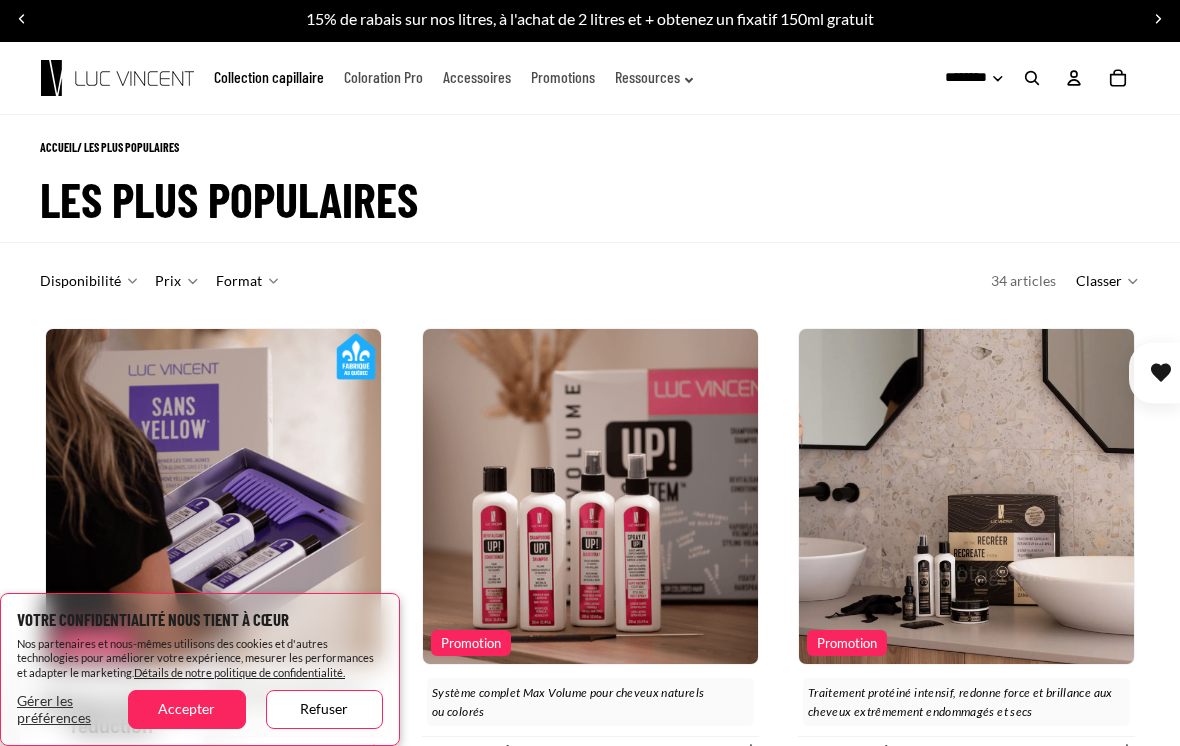 click on "Disponibilité" at bounding box center (89, 281) 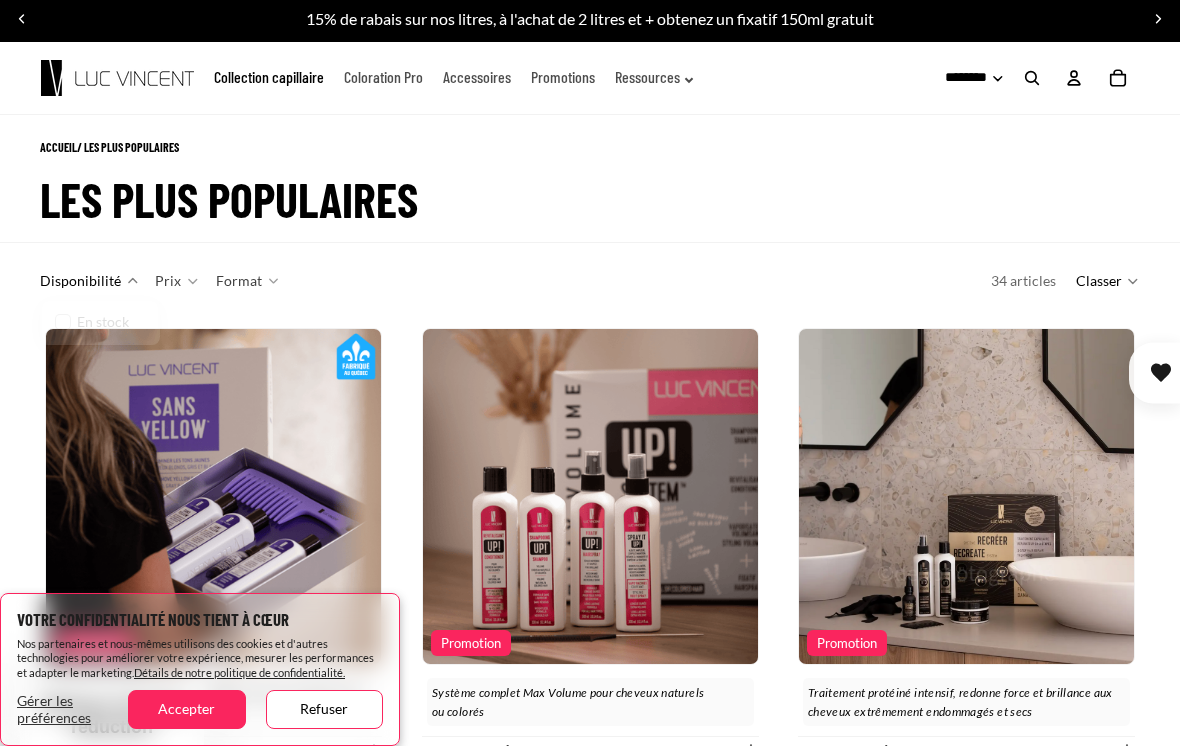 scroll, scrollTop: 0, scrollLeft: 335, axis: horizontal 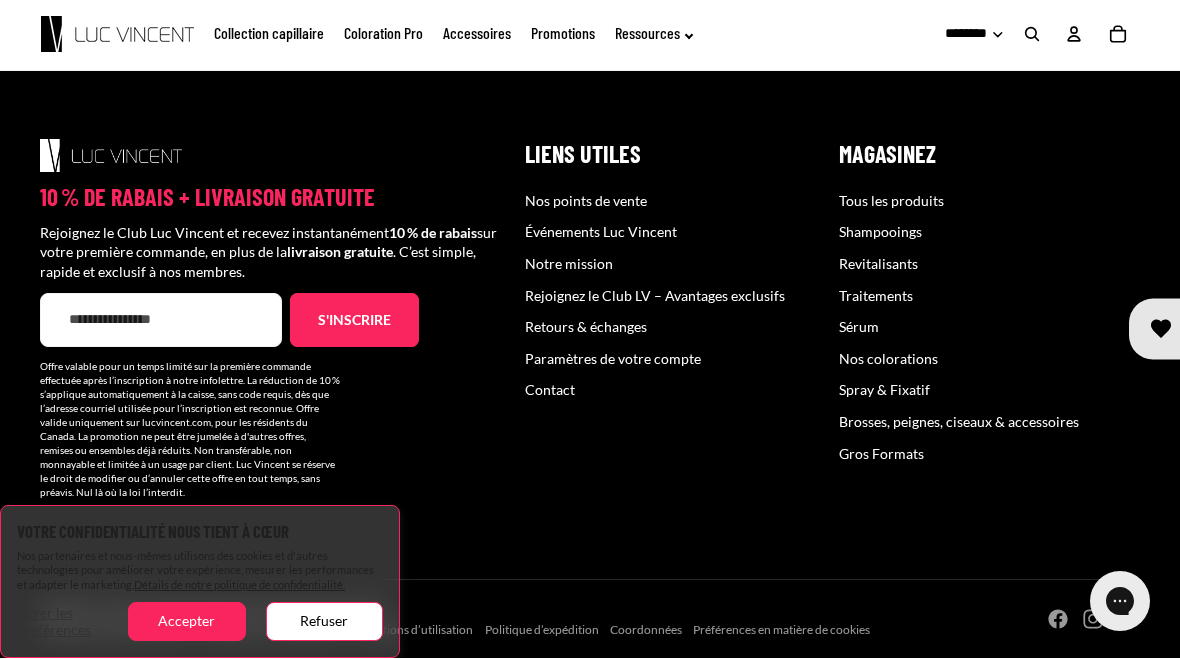 click on "Spray & Fixatif" at bounding box center (989, 391) 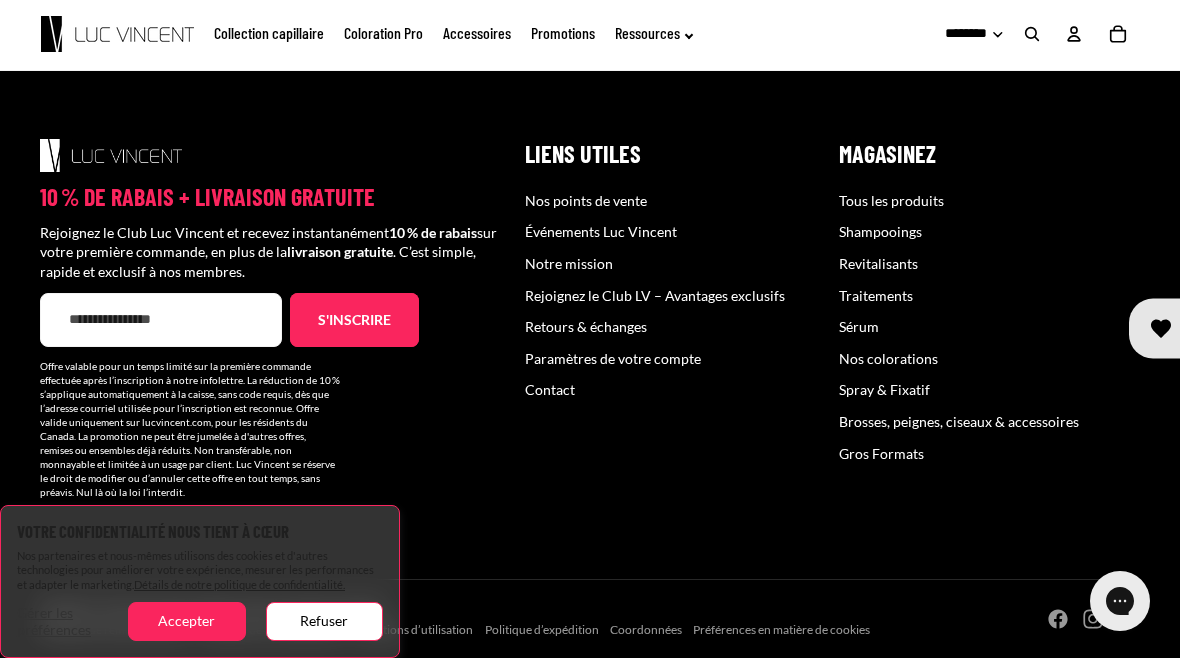 click on "E-mail" at bounding box center [161, 321] 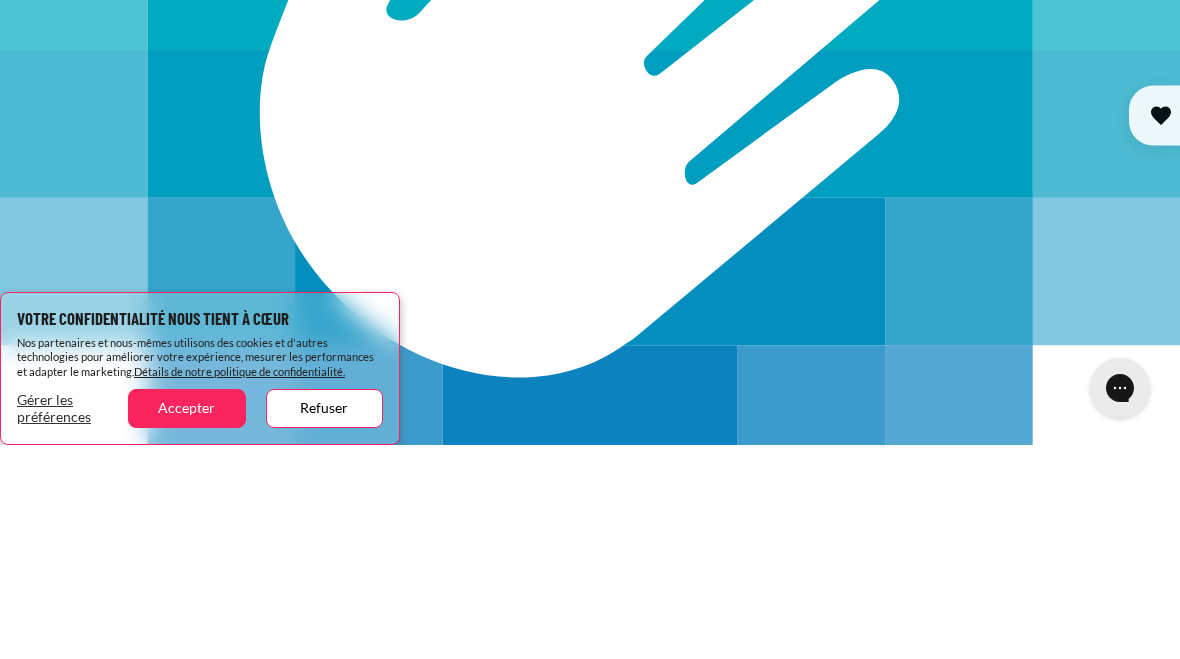 click on "**********" at bounding box center [161, -664] 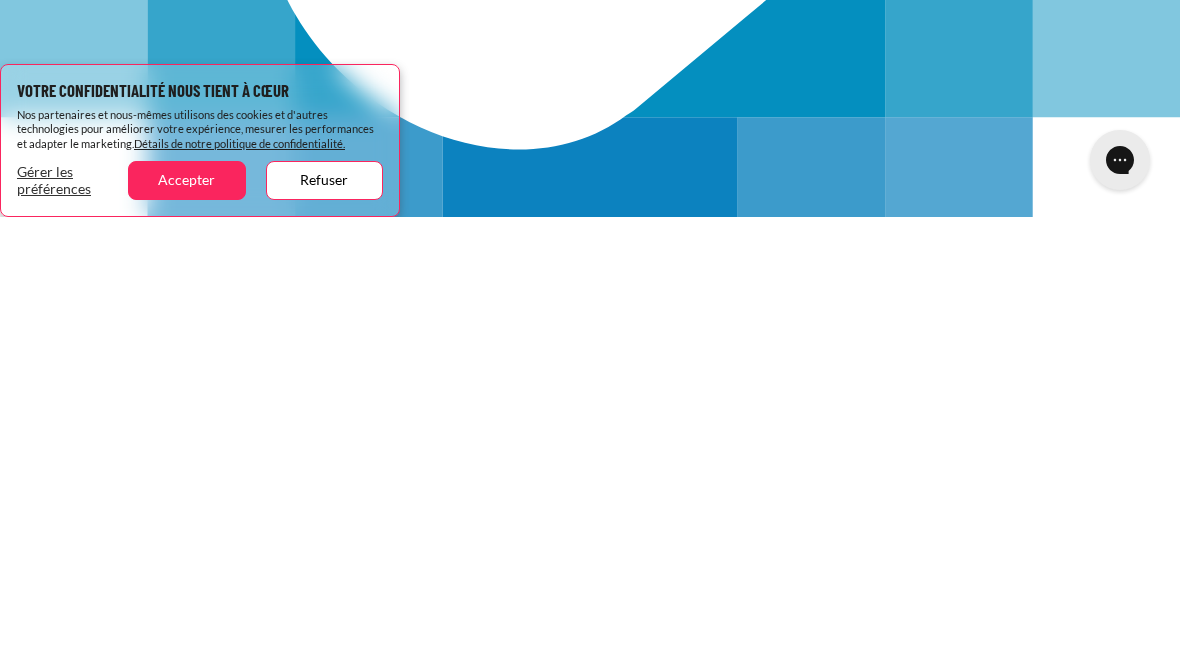 click on "Refuser" at bounding box center (324, 622) 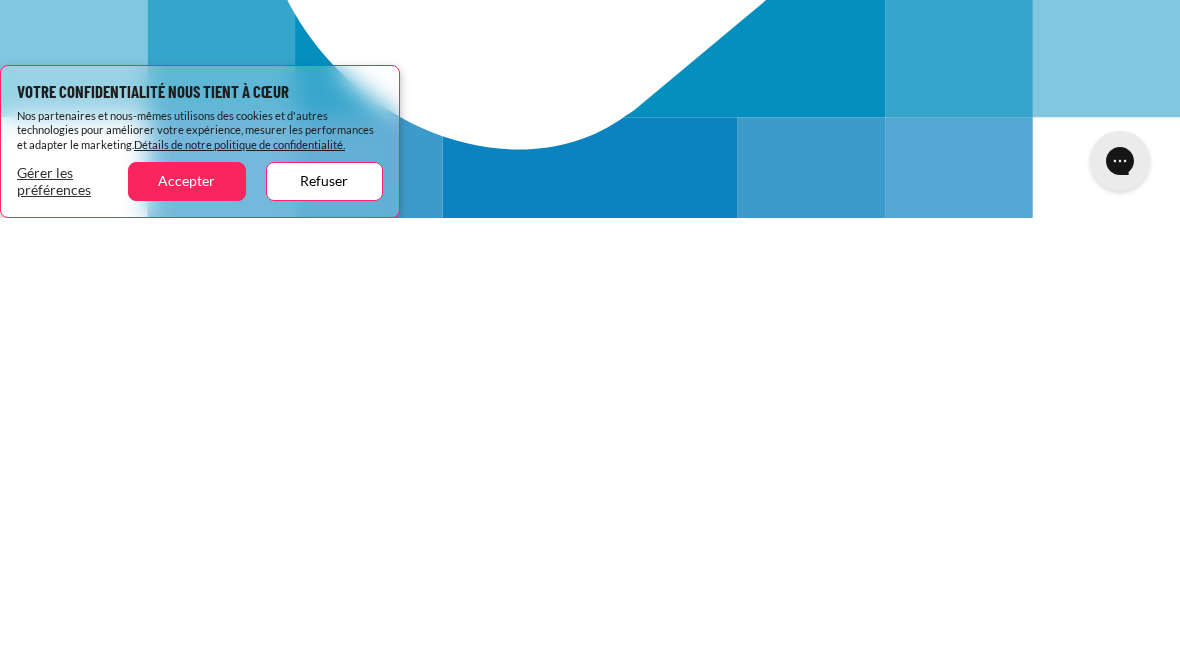 scroll, scrollTop: 1828, scrollLeft: 0, axis: vertical 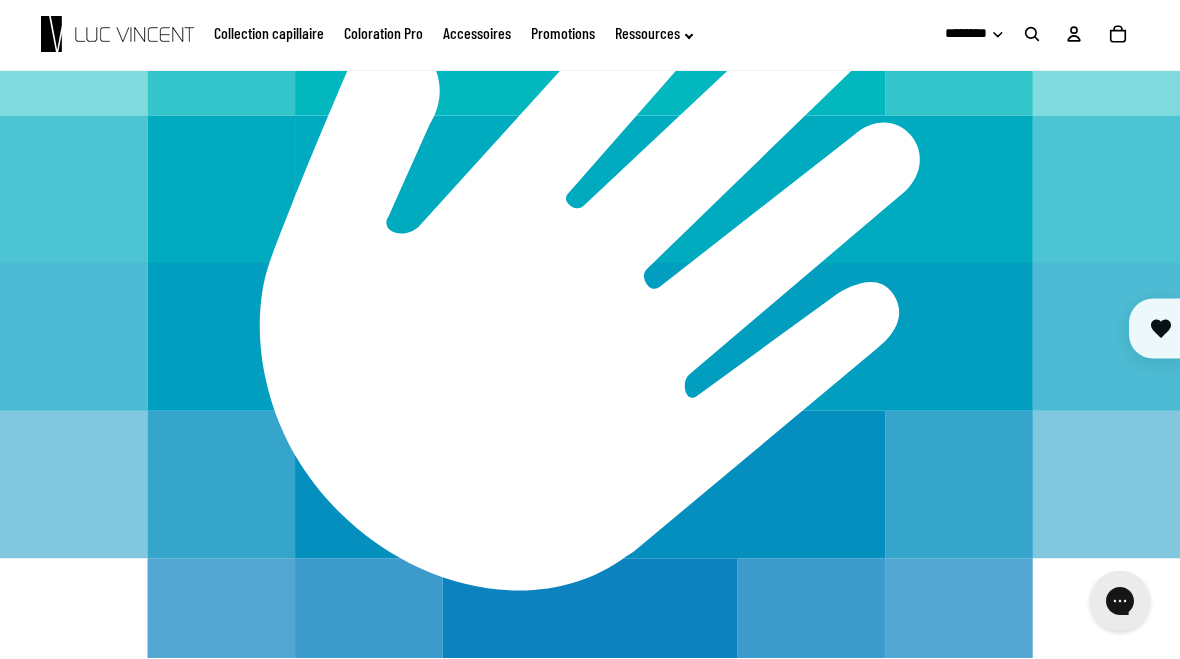 click on "**********" at bounding box center [161, -664] 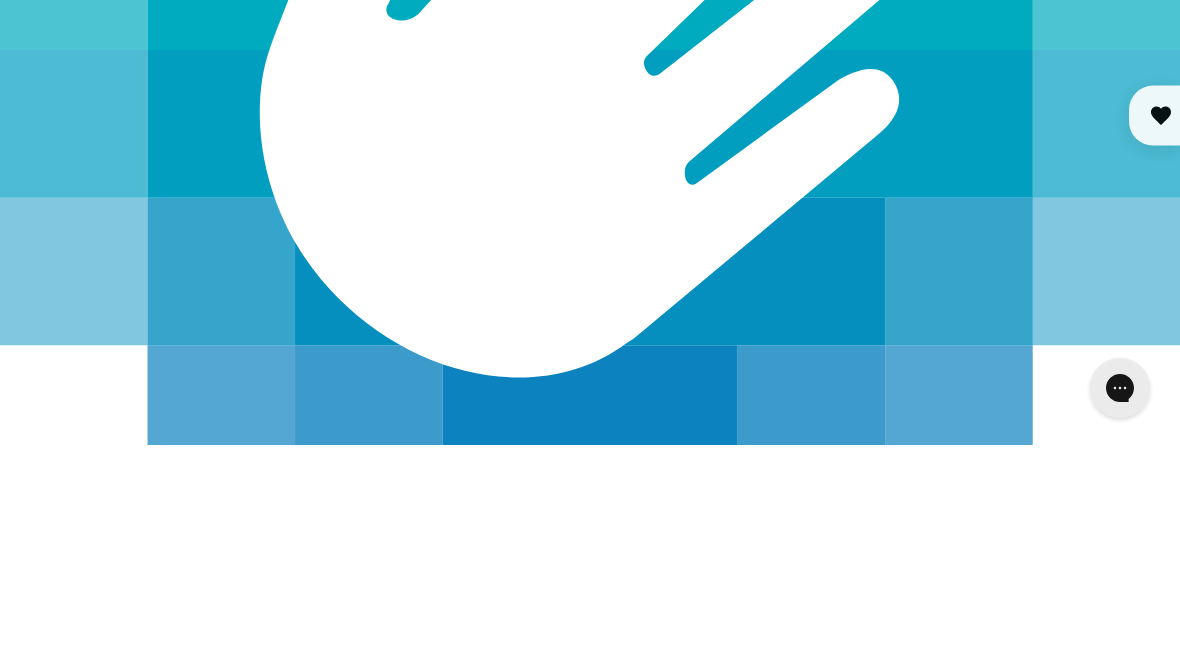 type on "*" 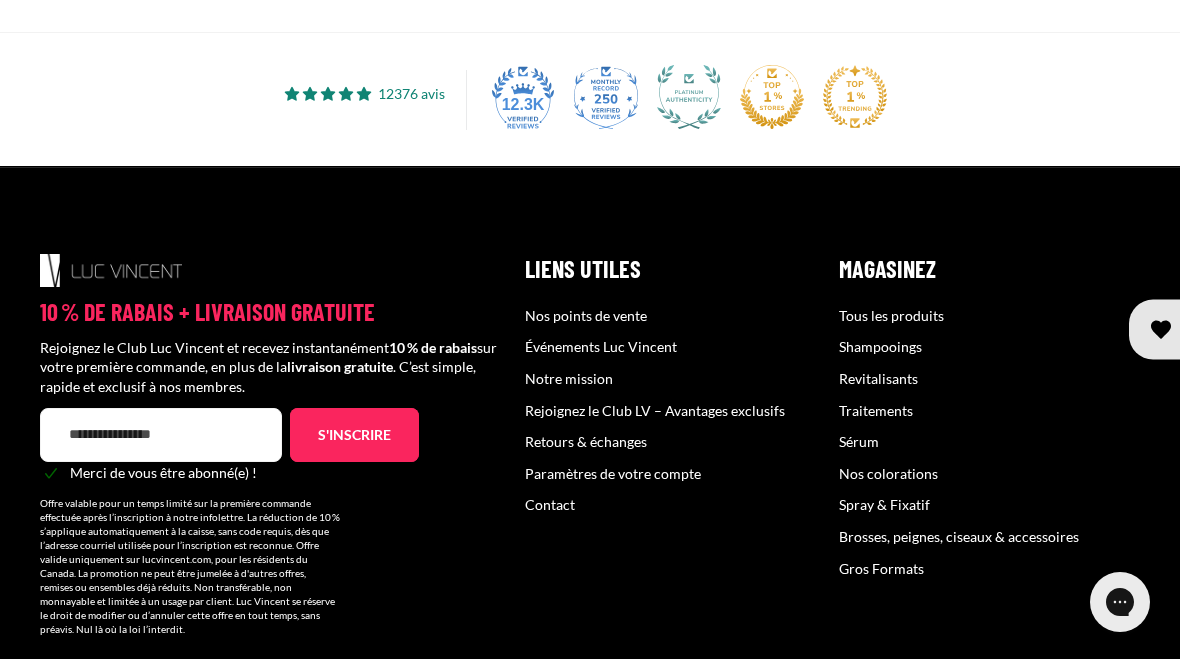 scroll, scrollTop: 0, scrollLeft: 0, axis: both 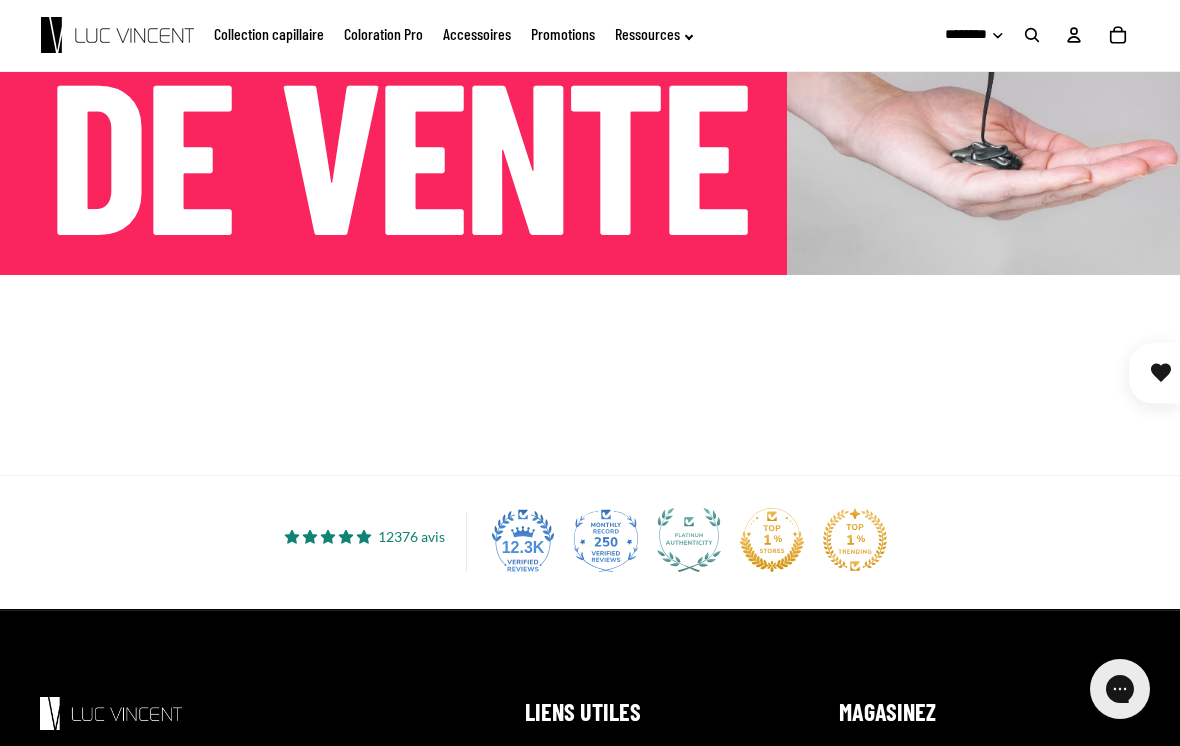 click at bounding box center (590, 375) 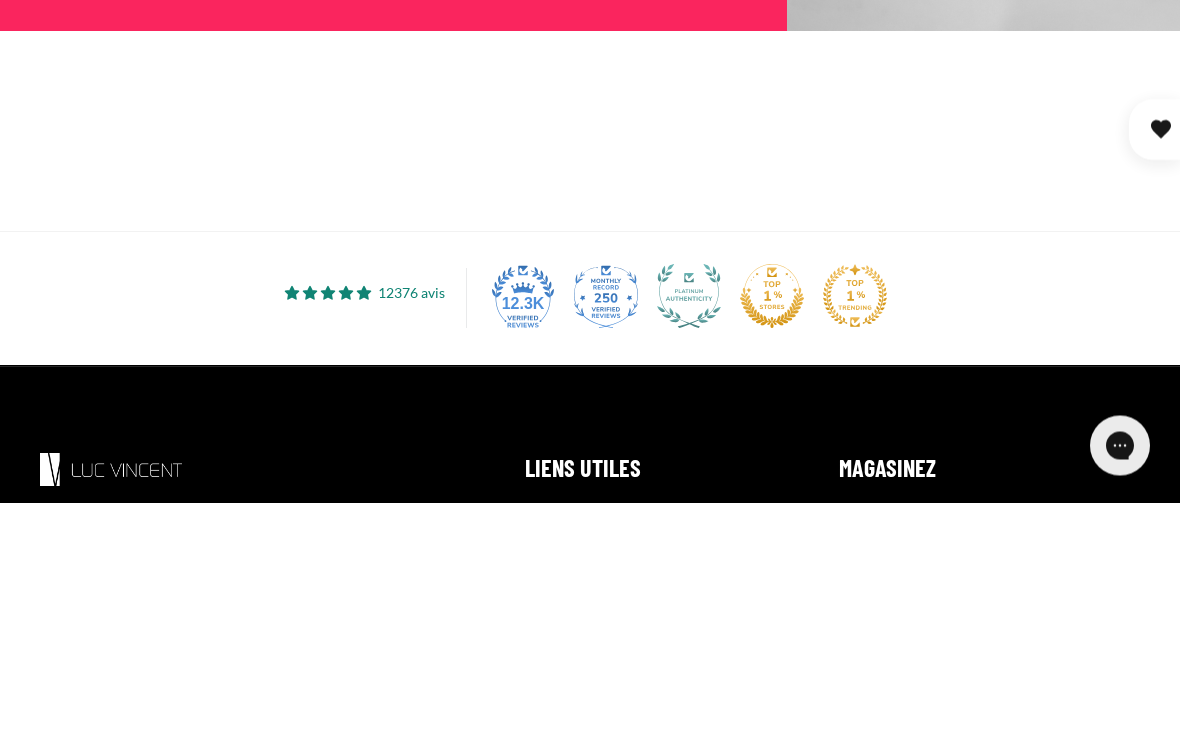 type 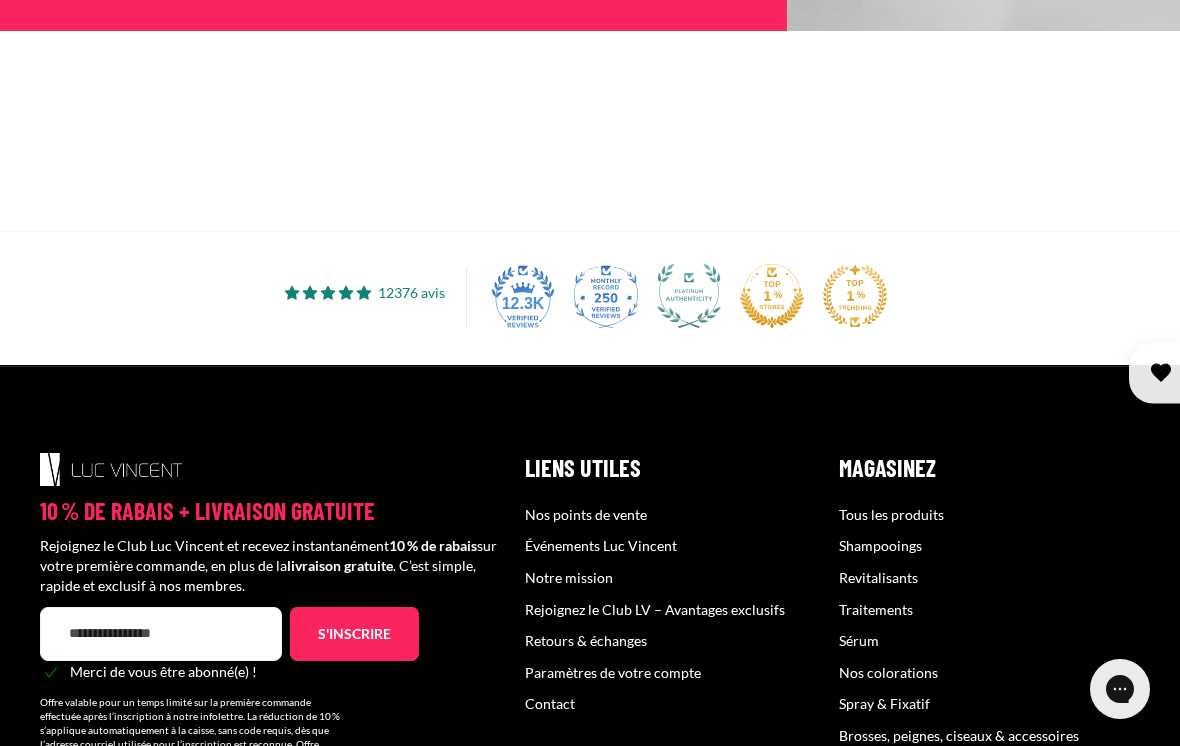 click at bounding box center (590, 131) 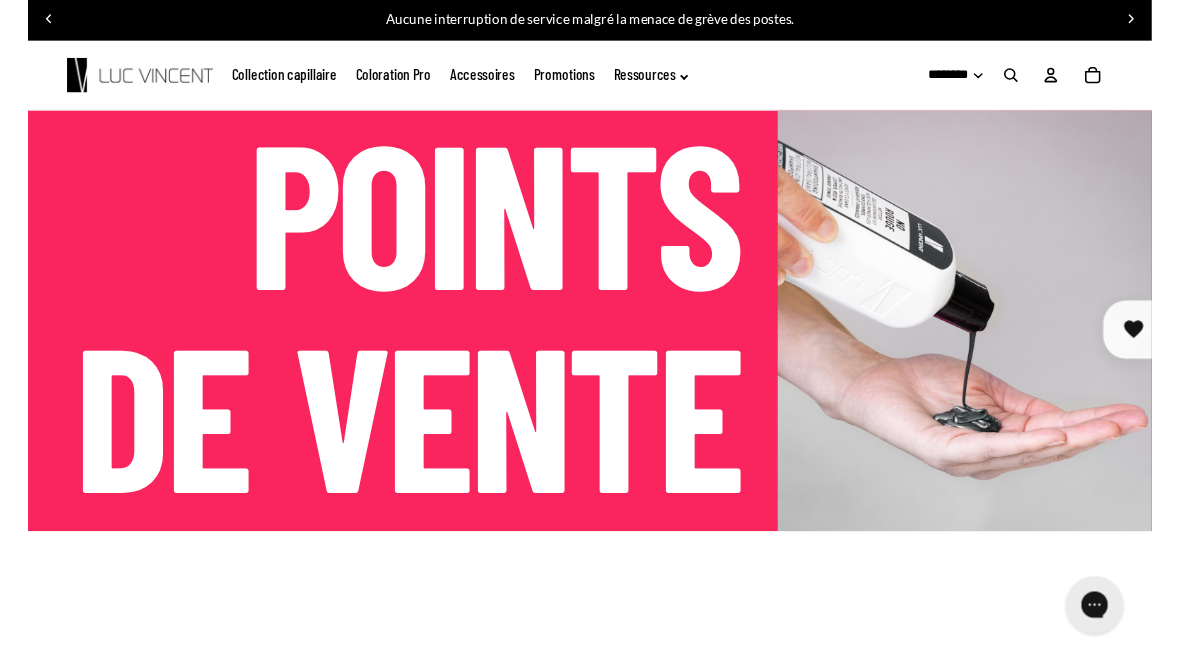 scroll, scrollTop: 0, scrollLeft: 0, axis: both 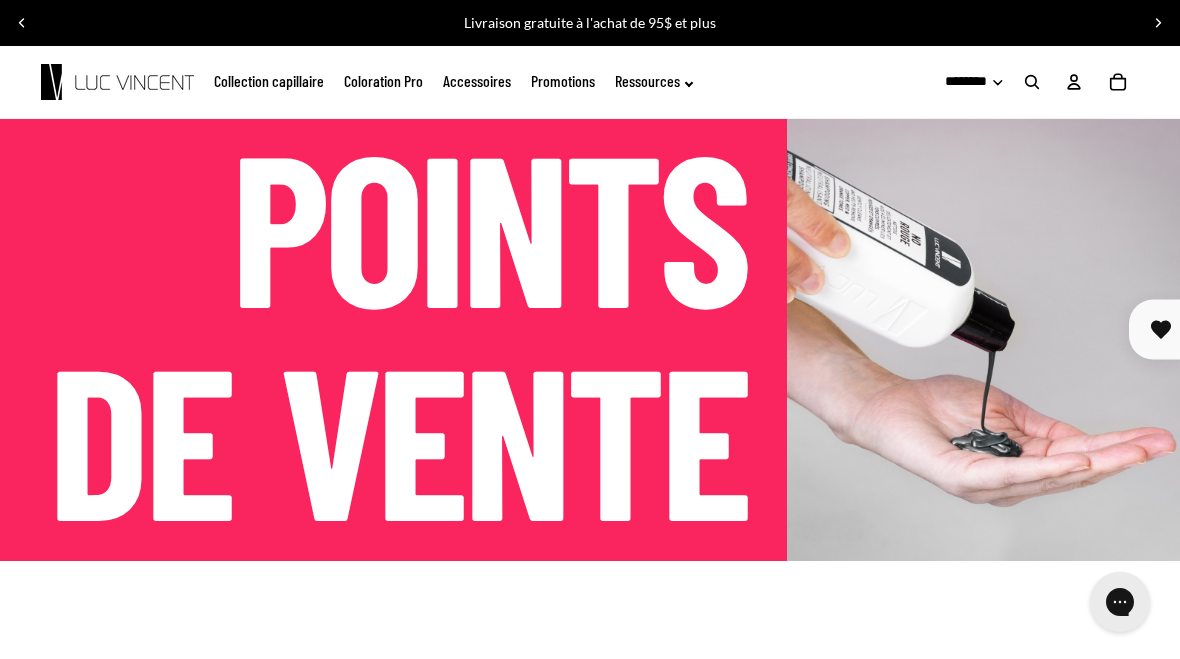 click on "Coloration Pro" 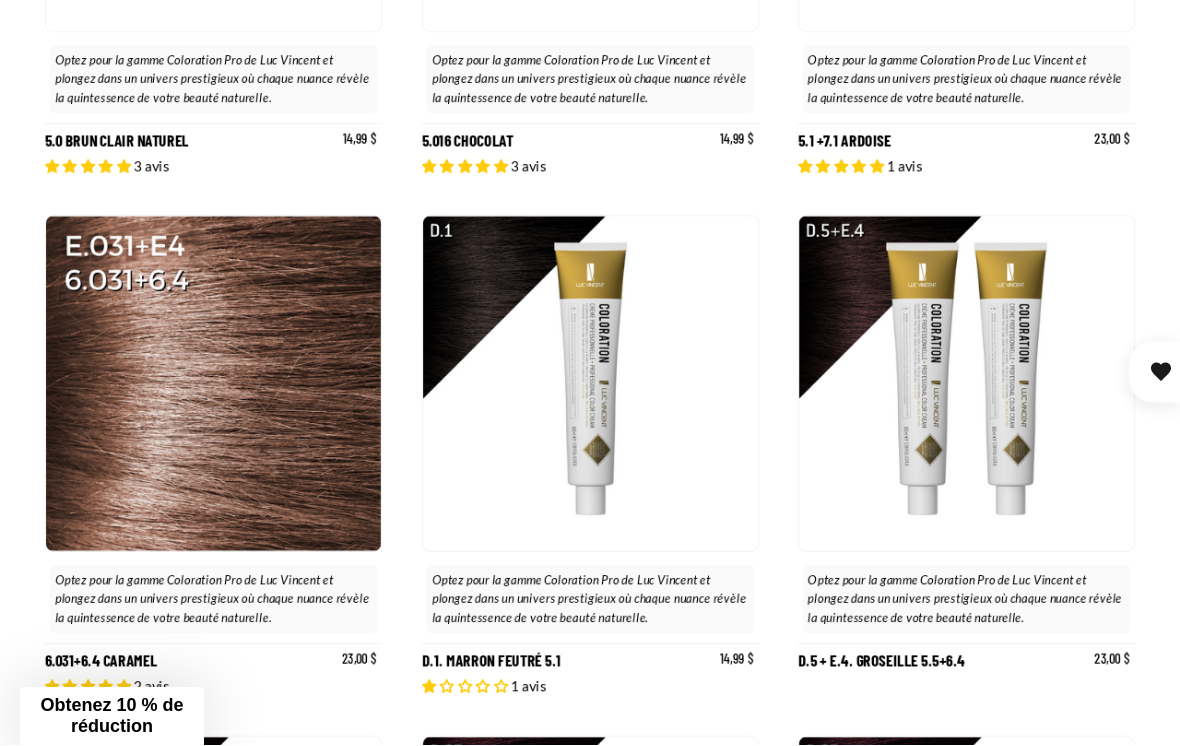 scroll, scrollTop: 1158, scrollLeft: 0, axis: vertical 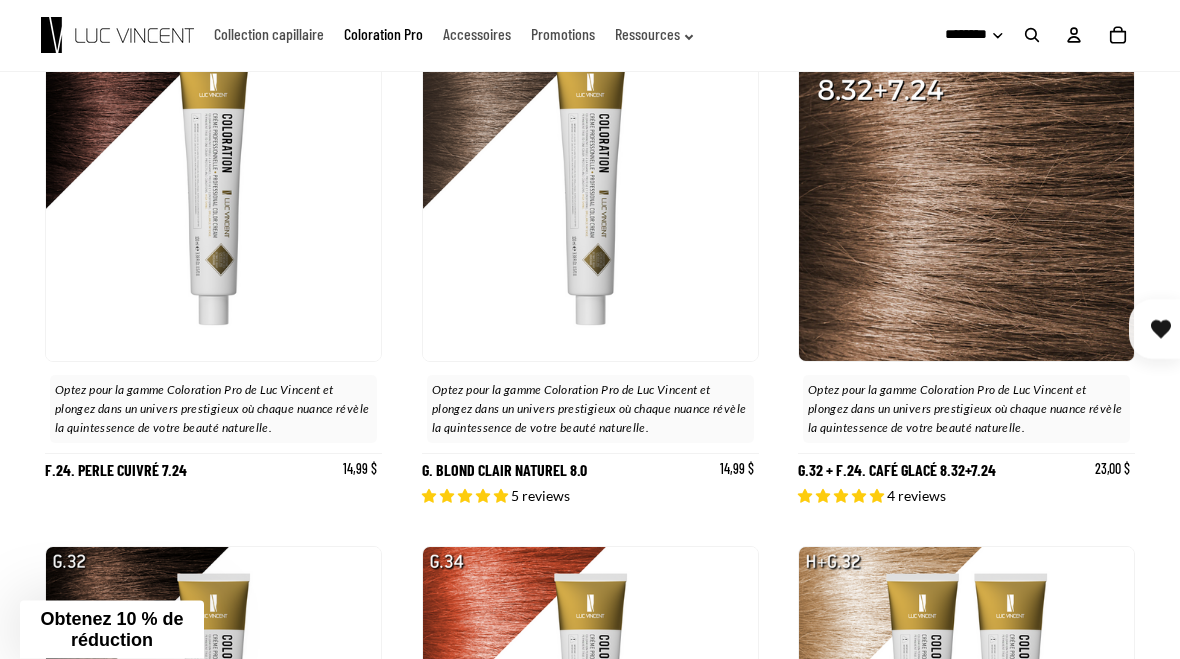 click on "Ressources" 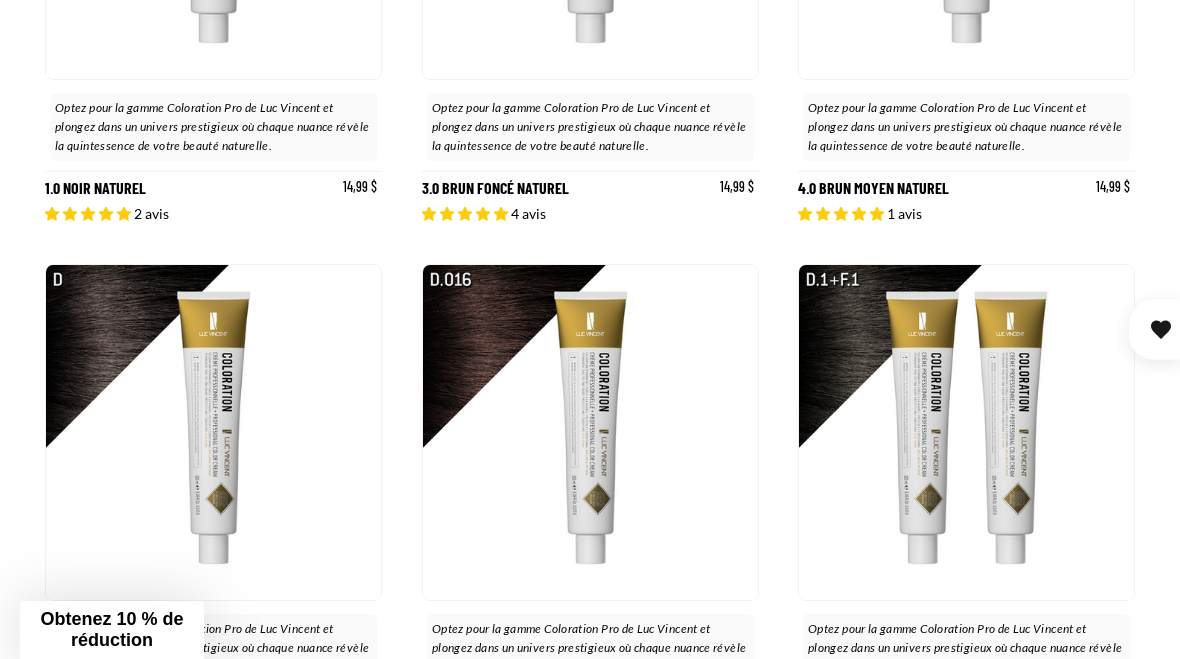 scroll, scrollTop: 0, scrollLeft: 0, axis: both 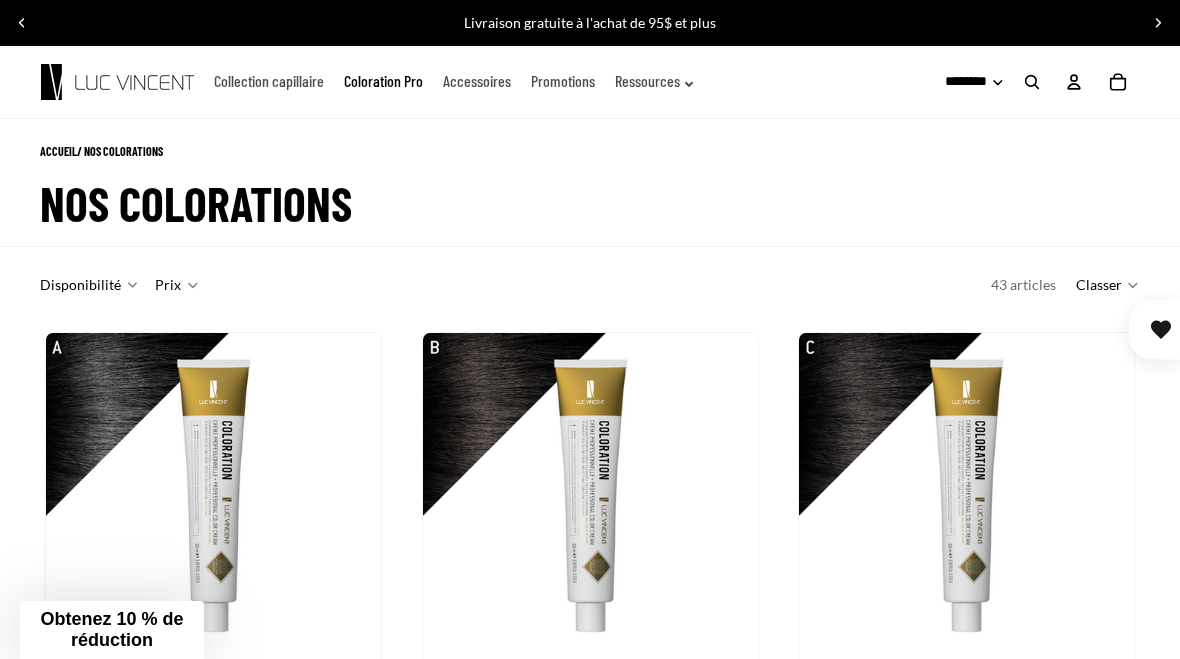 click on "Ressources" 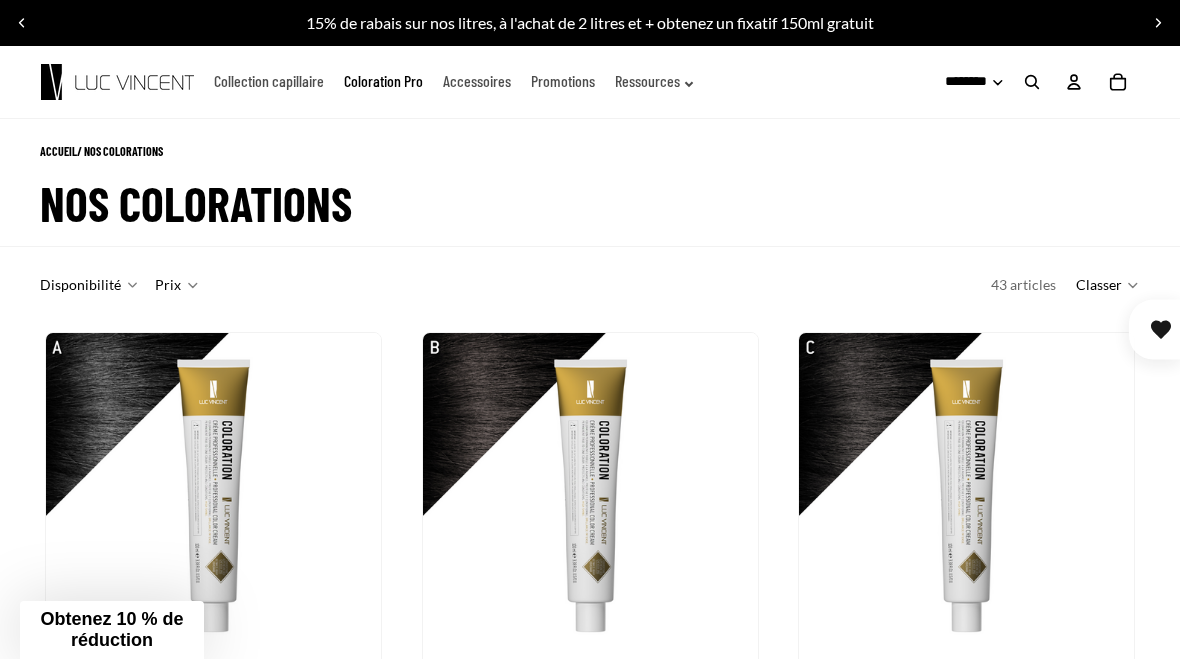 scroll, scrollTop: 4454, scrollLeft: 0, axis: vertical 